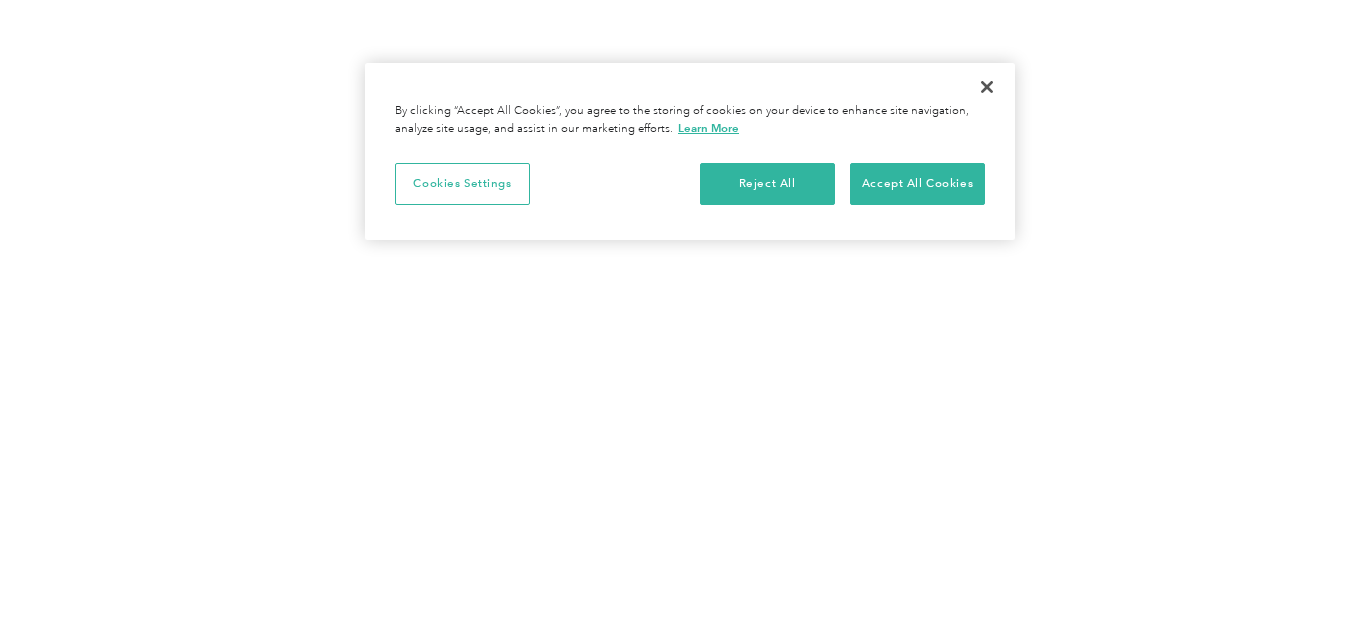 scroll, scrollTop: 0, scrollLeft: 0, axis: both 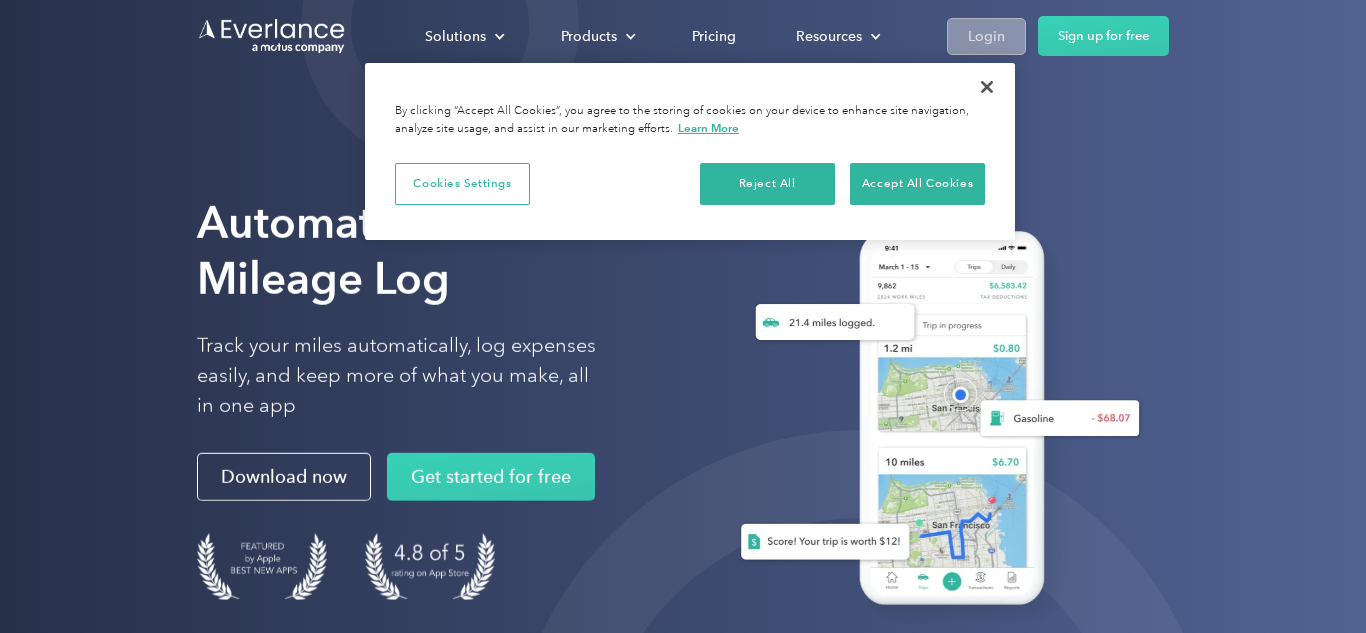 click on "Login" at bounding box center [986, 36] 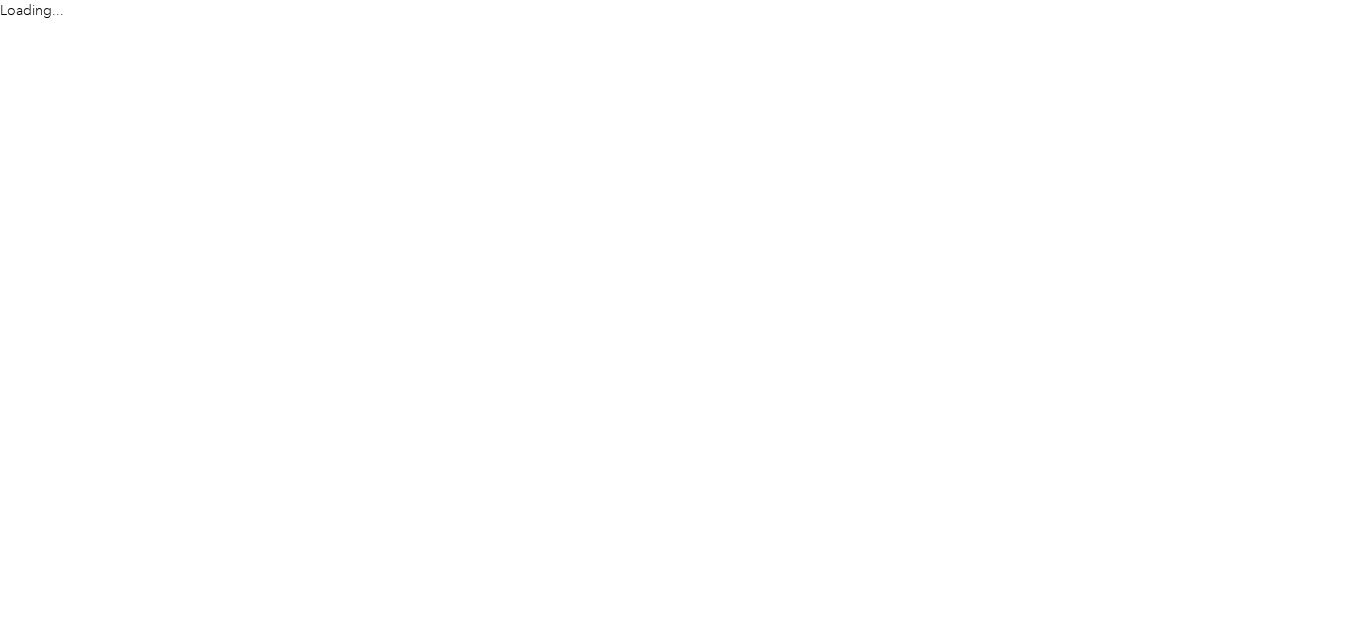 scroll, scrollTop: 0, scrollLeft: 0, axis: both 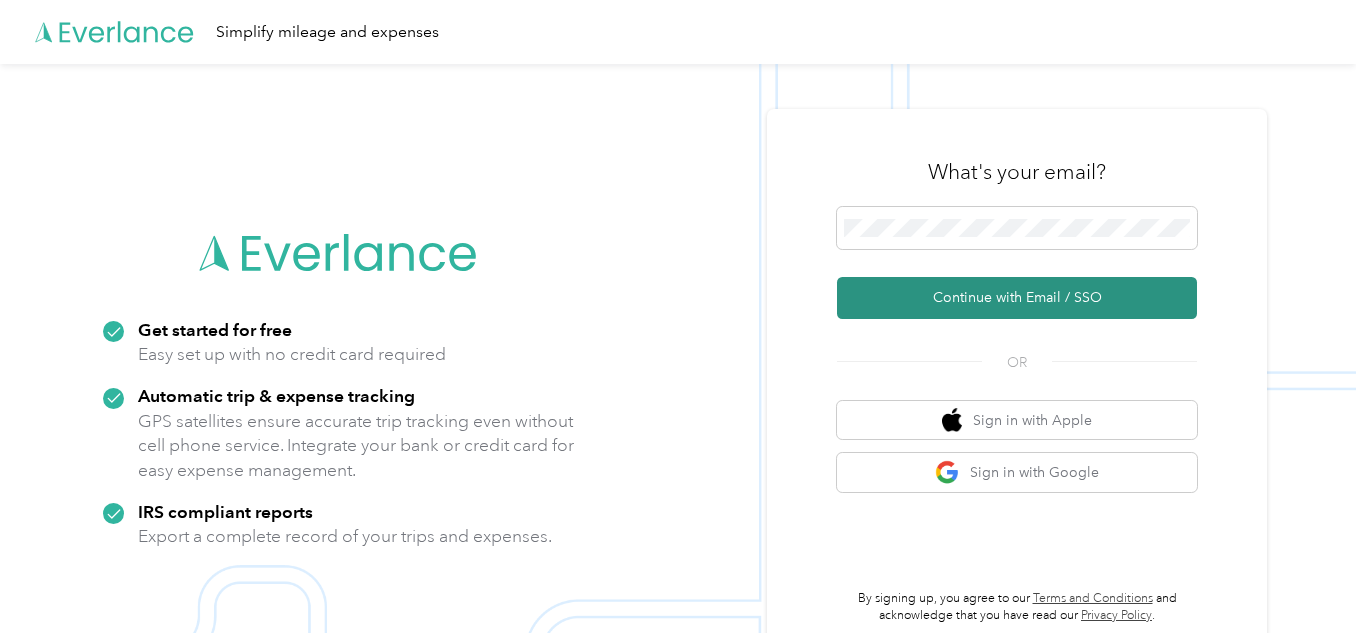 click on "Continue with Email / SSO" at bounding box center (1017, 298) 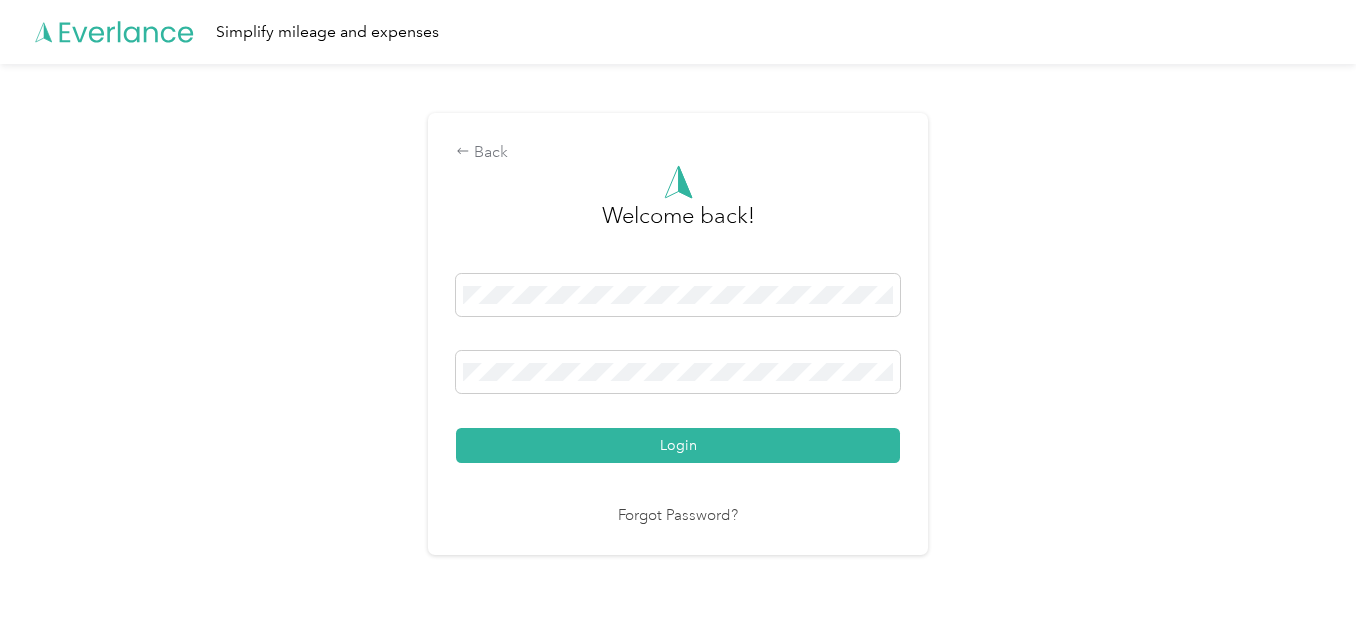 click on "Login" at bounding box center (678, 445) 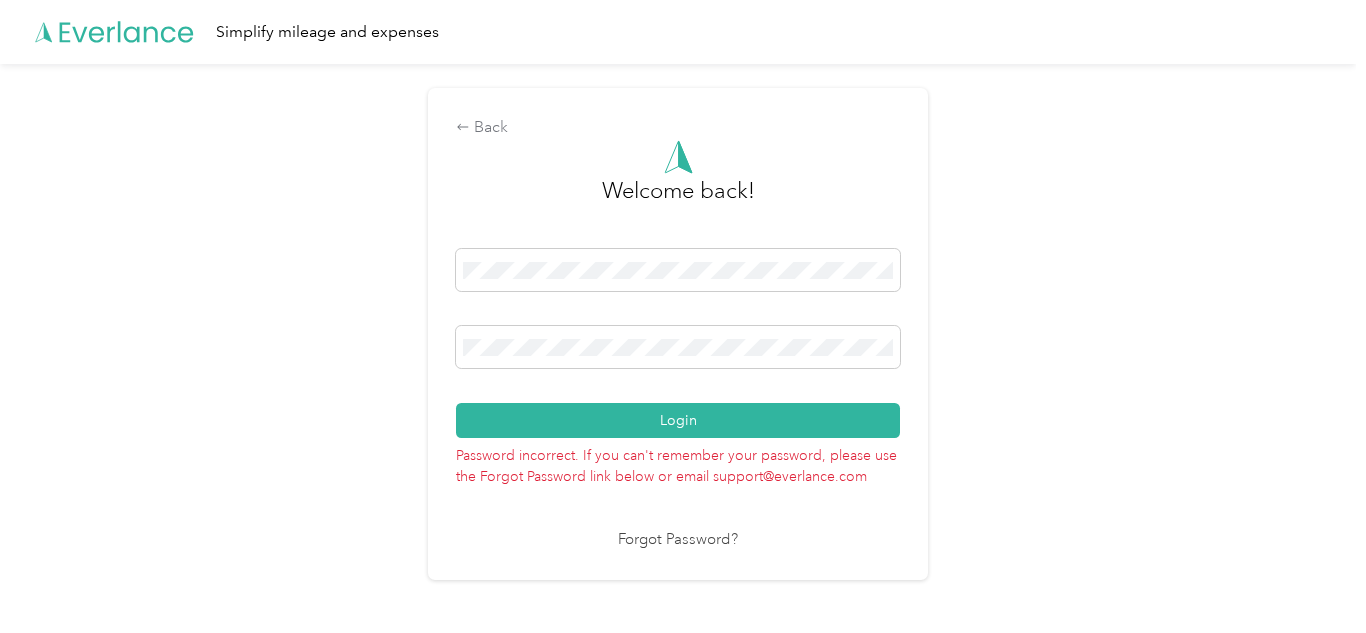 click on "Back Welcome back! Login Password incorrect. If you can't remember your password, please use the Forgot Password link below or email support@everlance.com Forgot Password?" at bounding box center (678, 342) 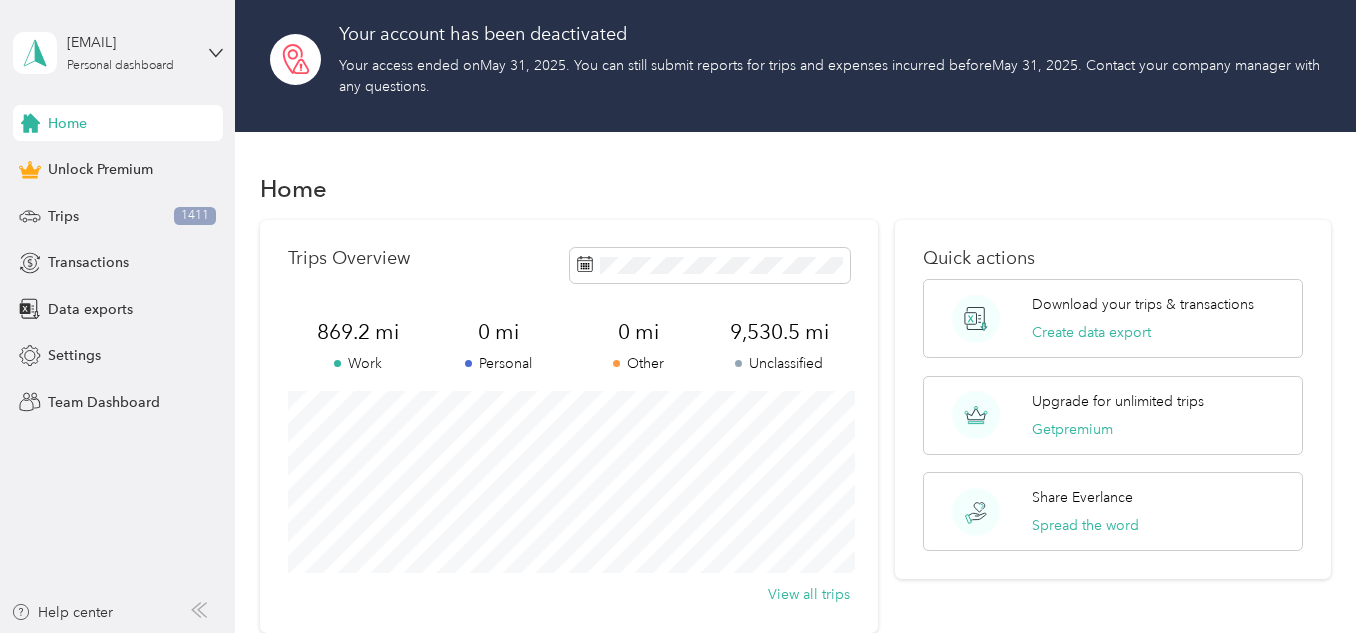 scroll, scrollTop: 0, scrollLeft: 0, axis: both 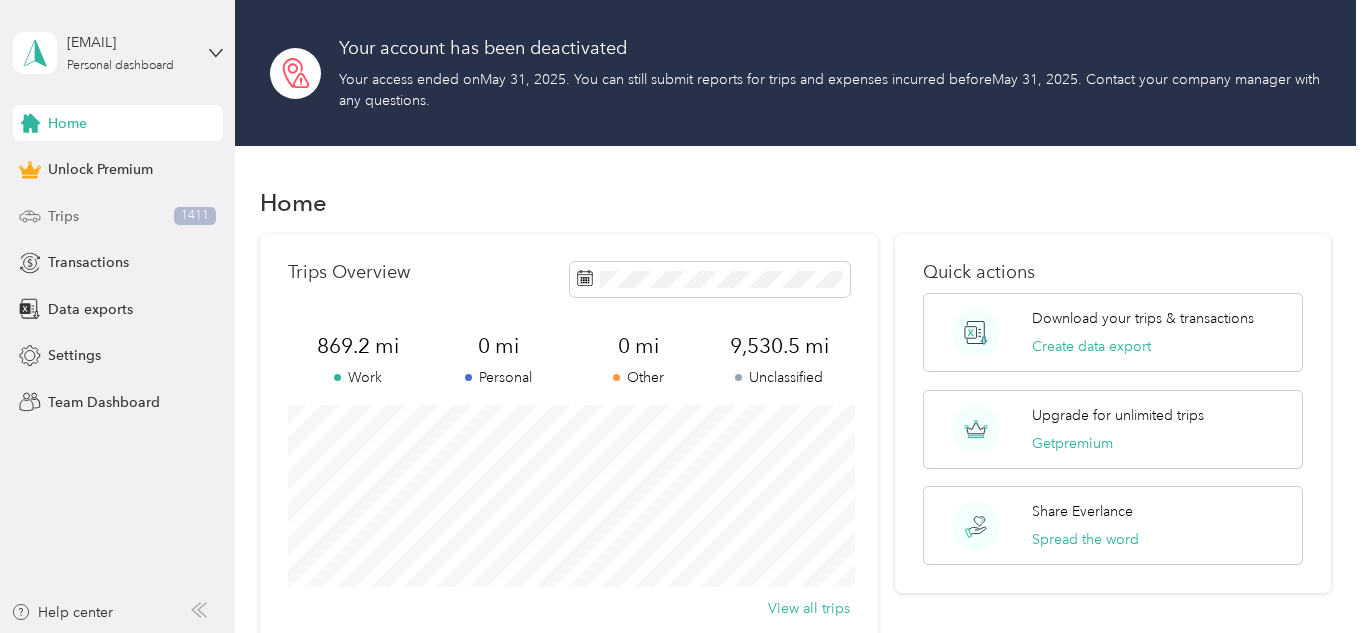 click on "1411" at bounding box center [195, 216] 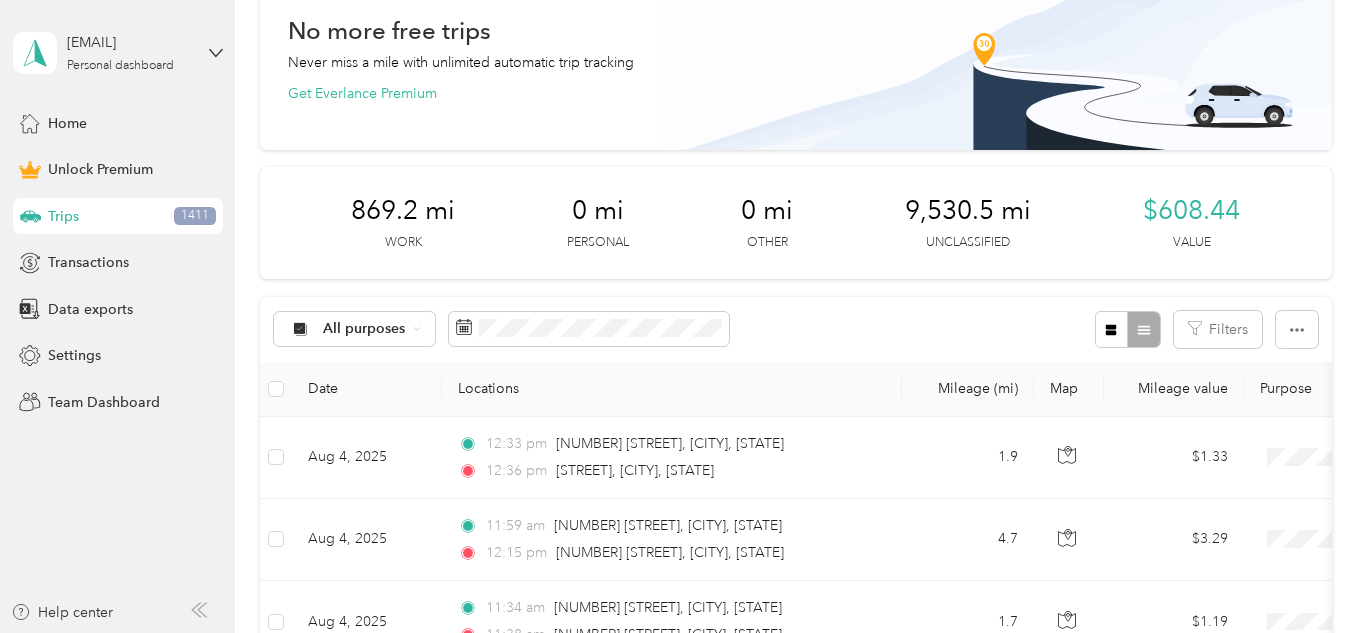 scroll, scrollTop: 177, scrollLeft: 0, axis: vertical 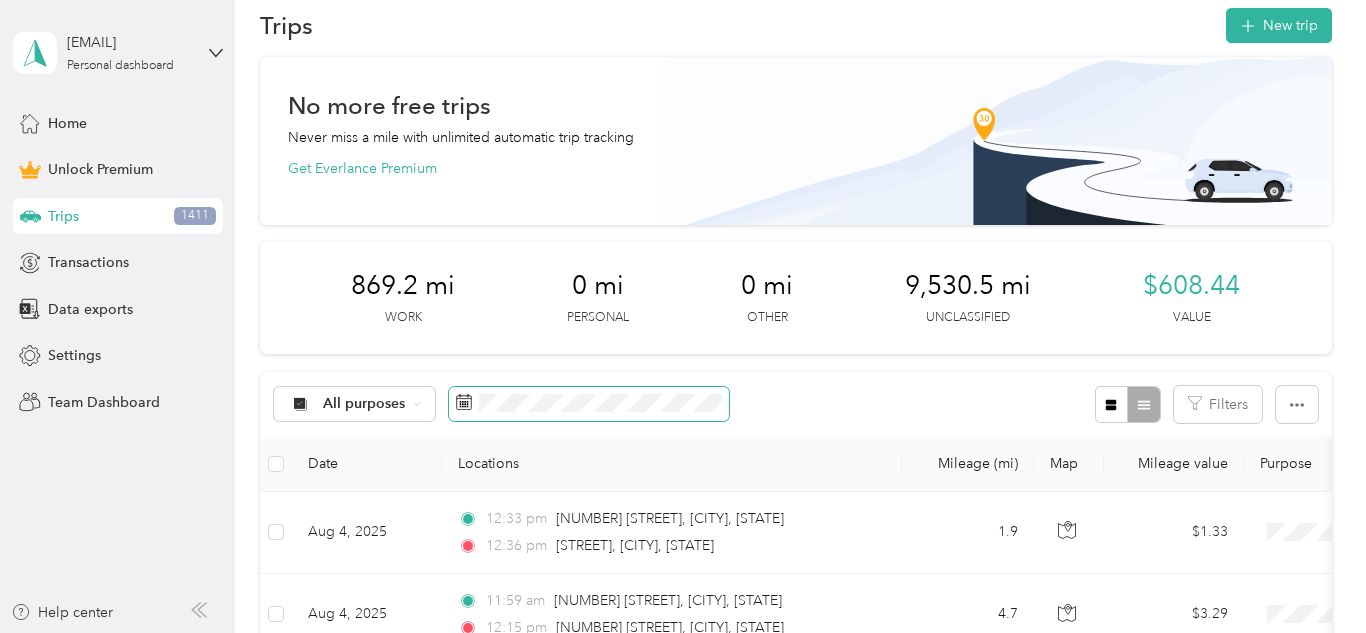 click 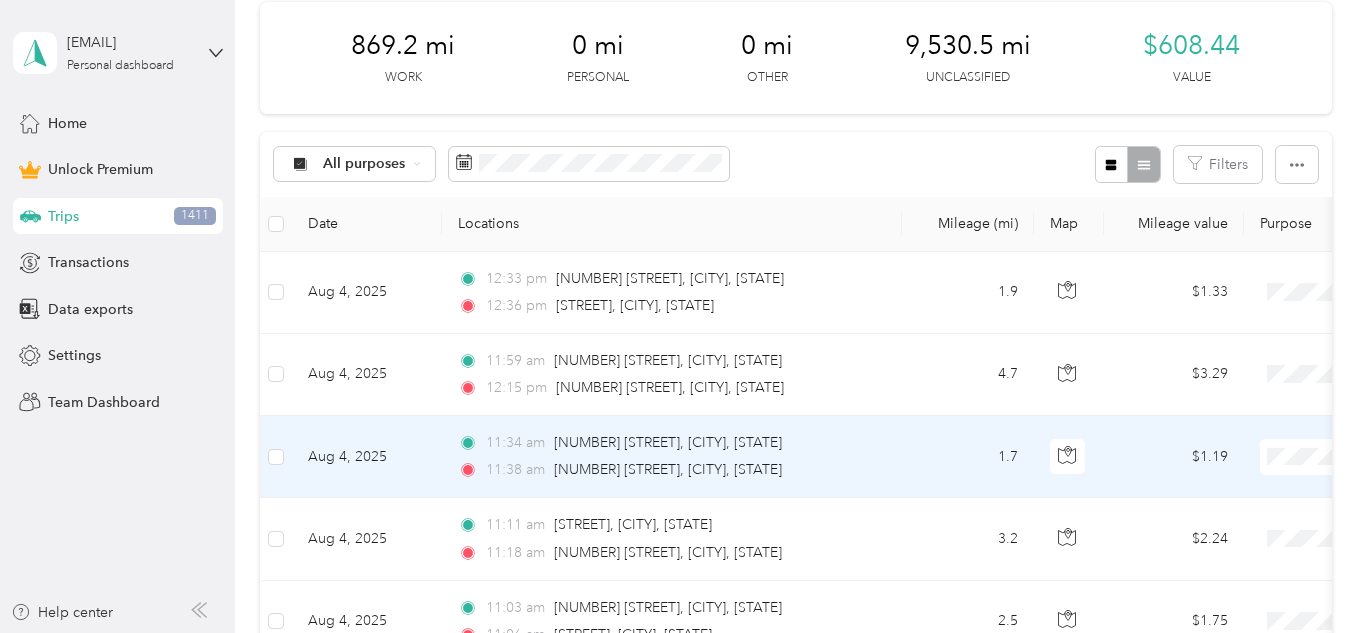 scroll, scrollTop: 410, scrollLeft: 0, axis: vertical 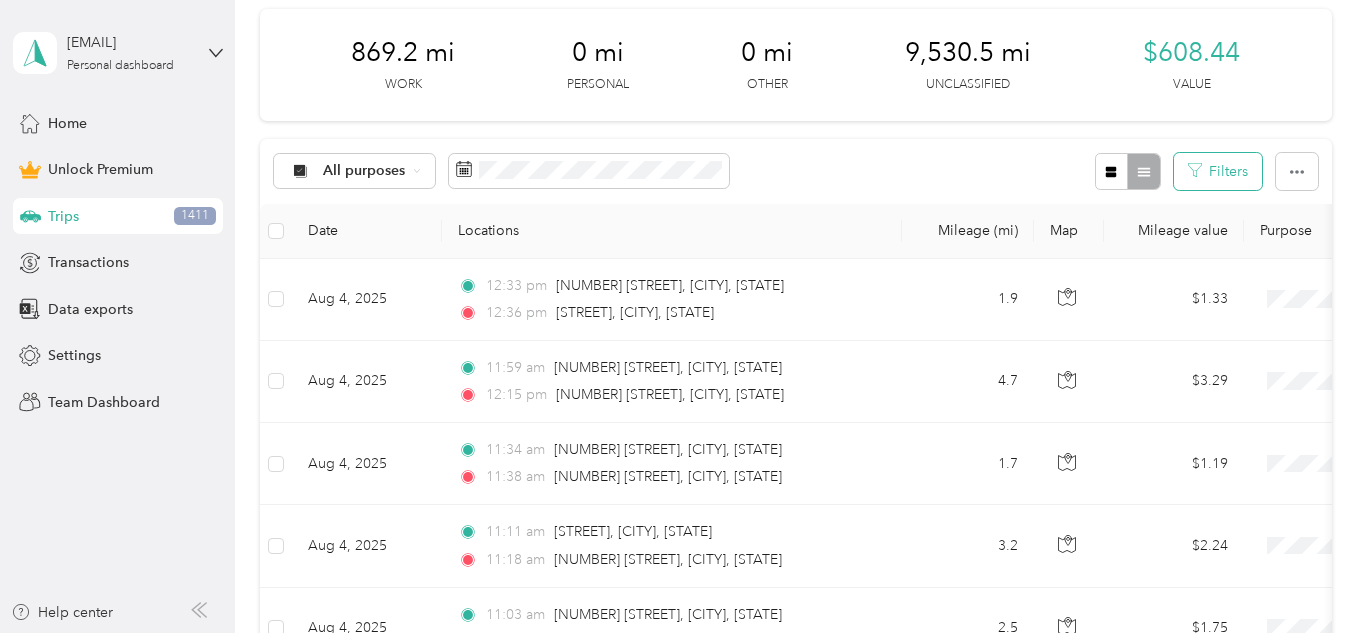 click on "Filters" at bounding box center [1218, 171] 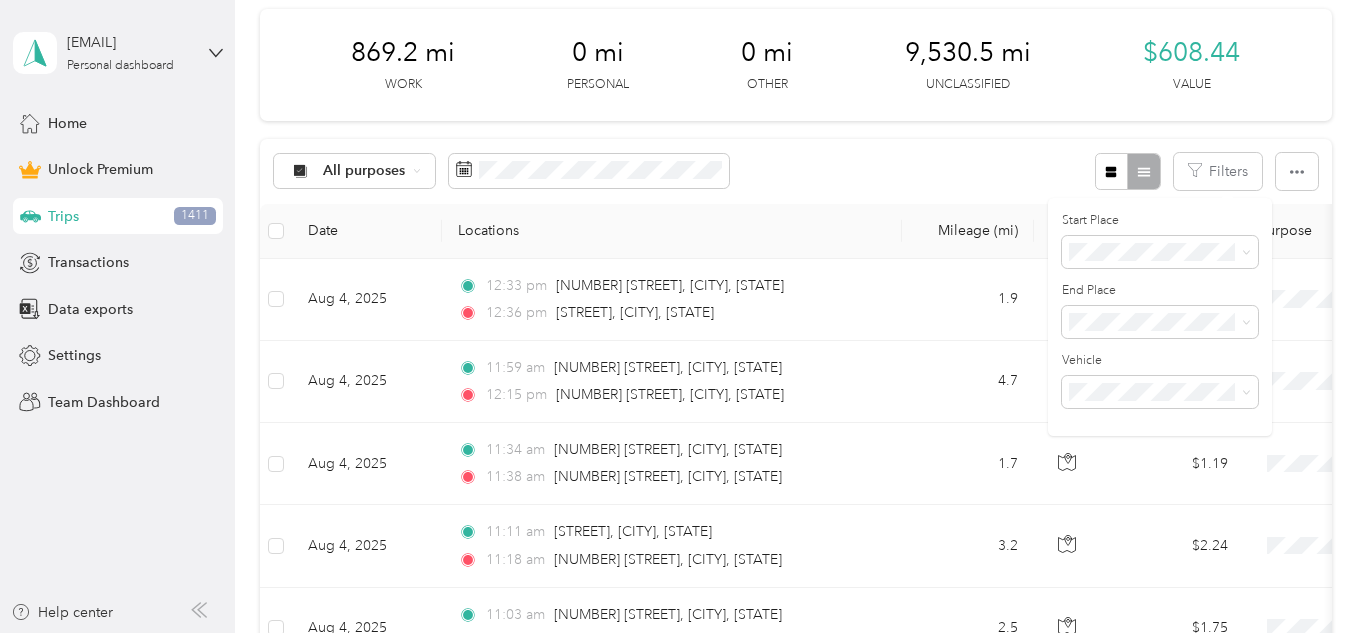 click on "[NUMBER] mi Work [NUMBER] mi Personal [NUMBER] mi Other [NUMBER] mi Unclassified [CURRENCY] Value" at bounding box center [796, 65] 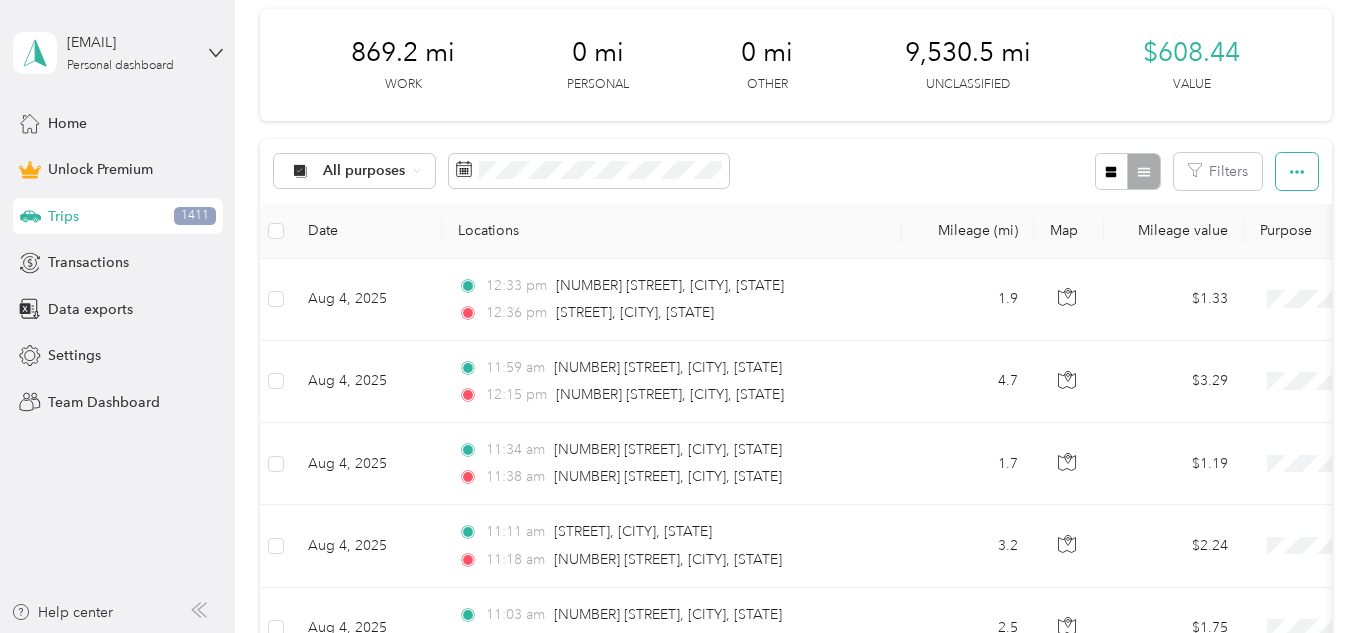 click 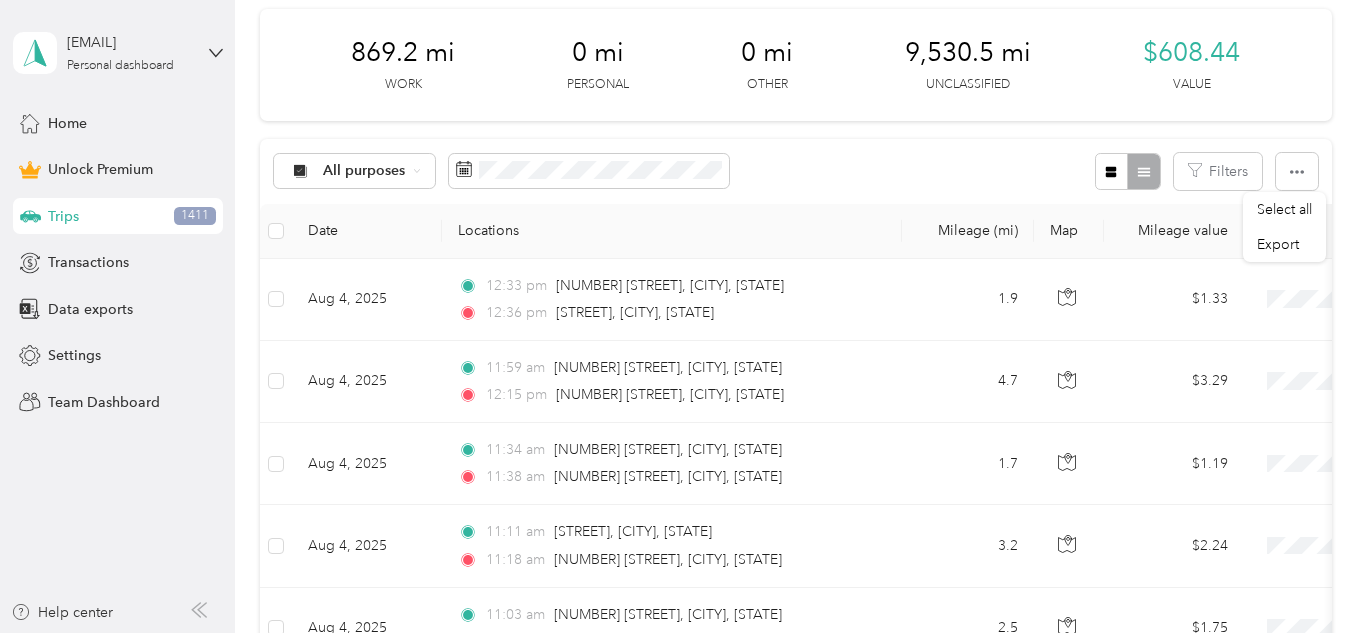 click on "All purposes Filters" at bounding box center (796, 171) 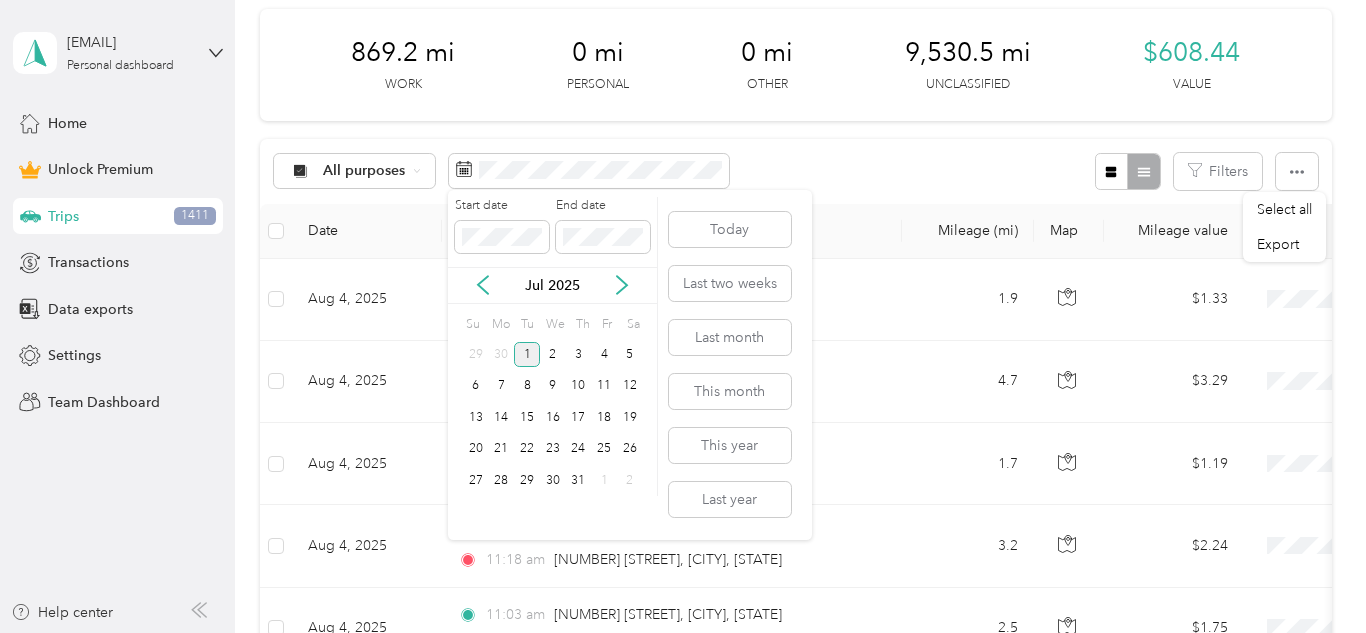 click on "1" at bounding box center [527, 354] 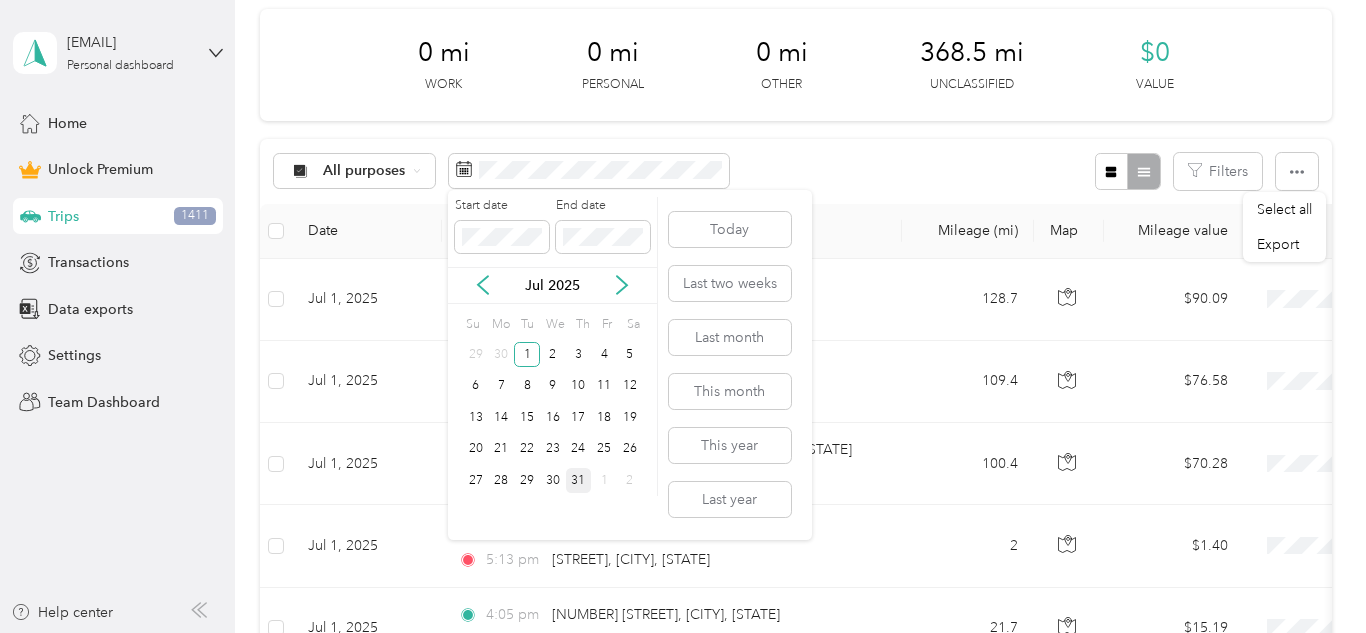 click on "31" at bounding box center [579, 480] 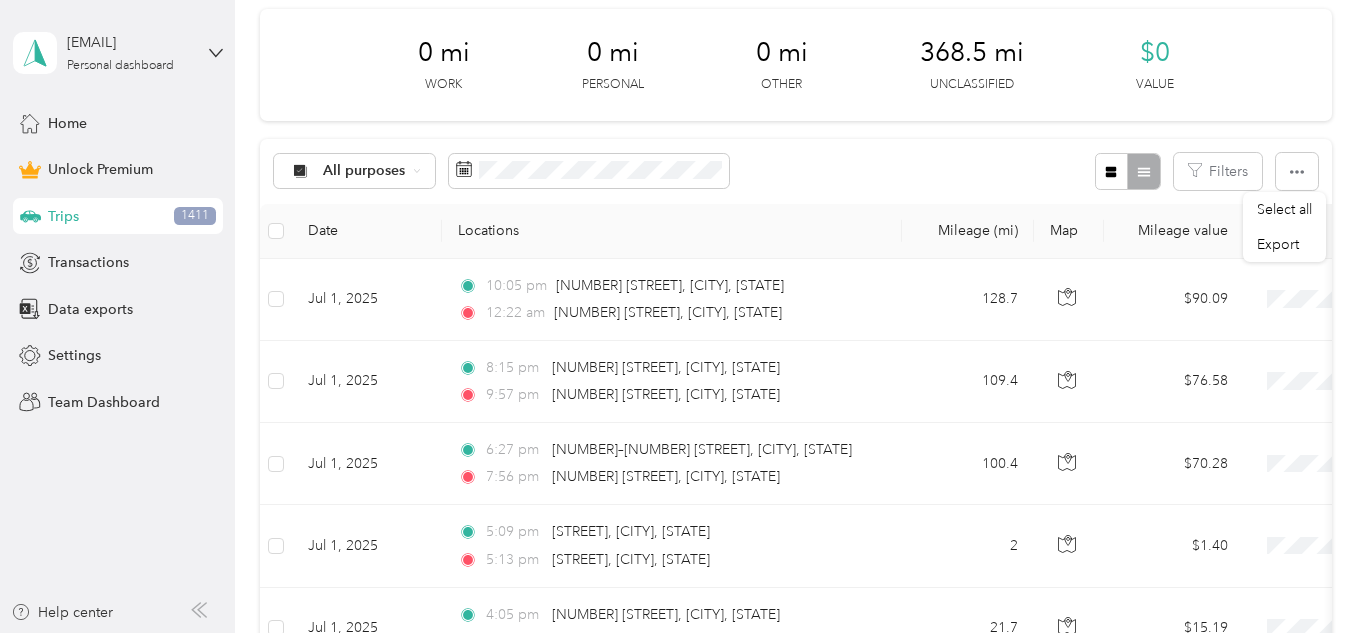 click on "All purposes Filters" at bounding box center (796, 171) 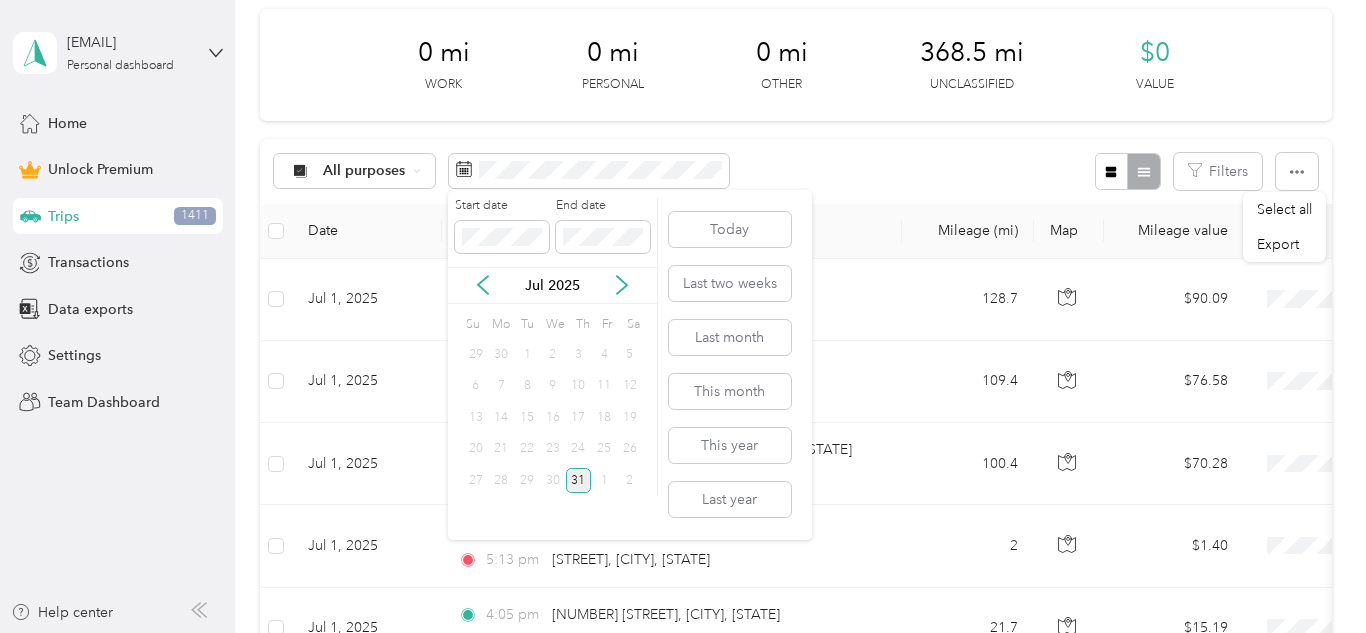 click on "31" at bounding box center (579, 480) 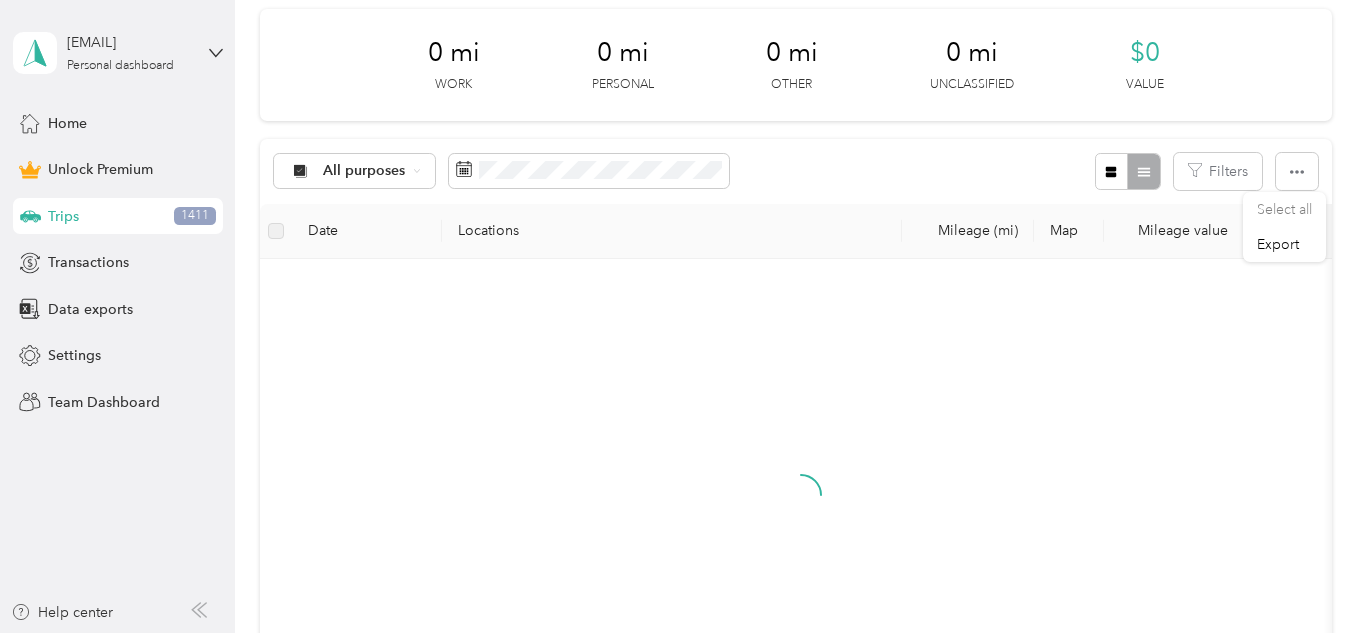 click on "31" at bounding box center (579, 475) 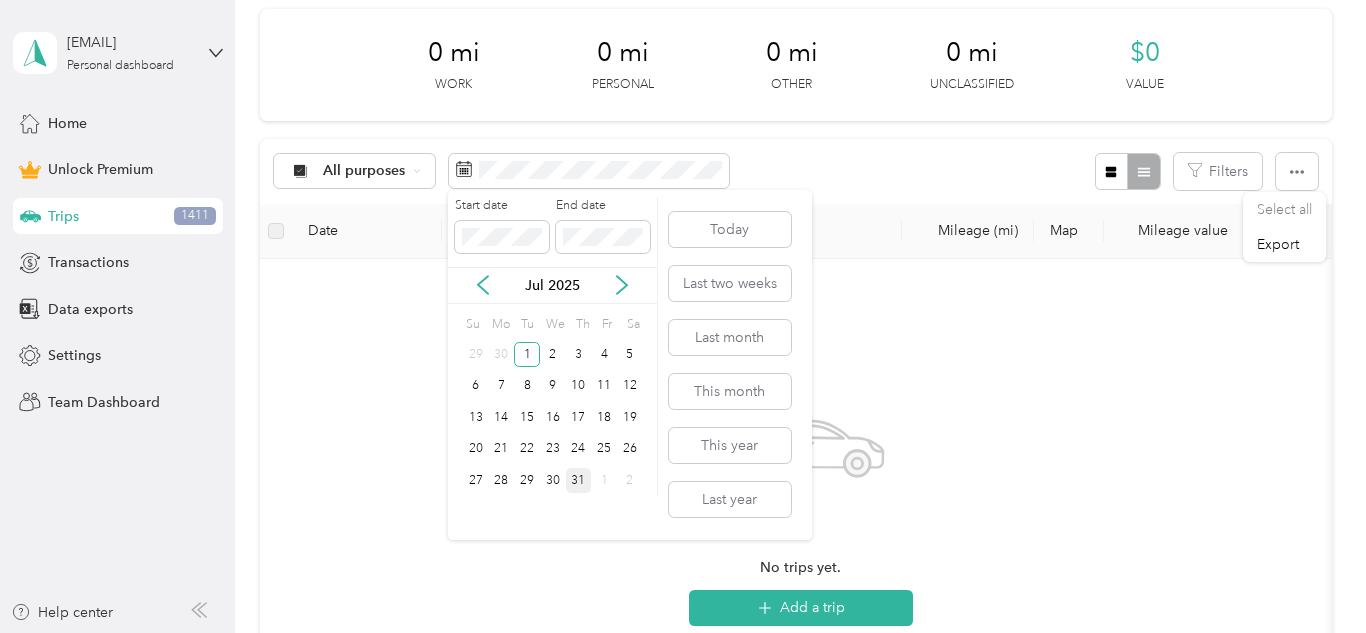 click on "31" at bounding box center (579, 480) 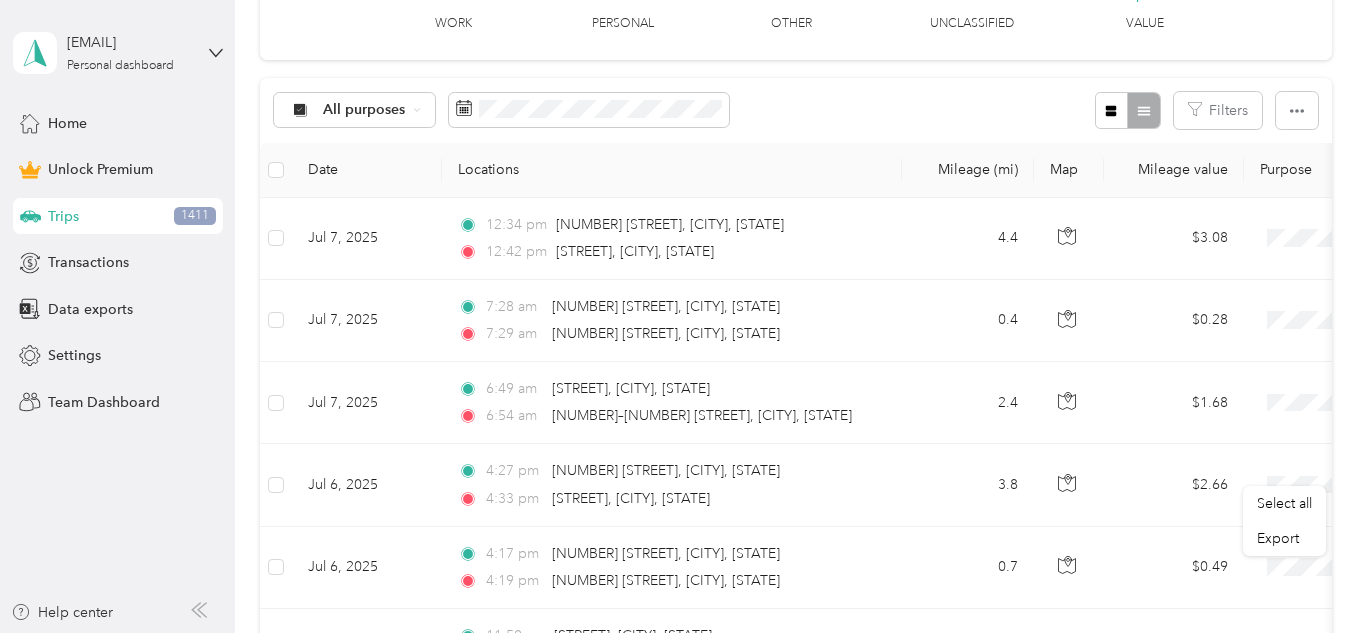 scroll, scrollTop: 0, scrollLeft: 0, axis: both 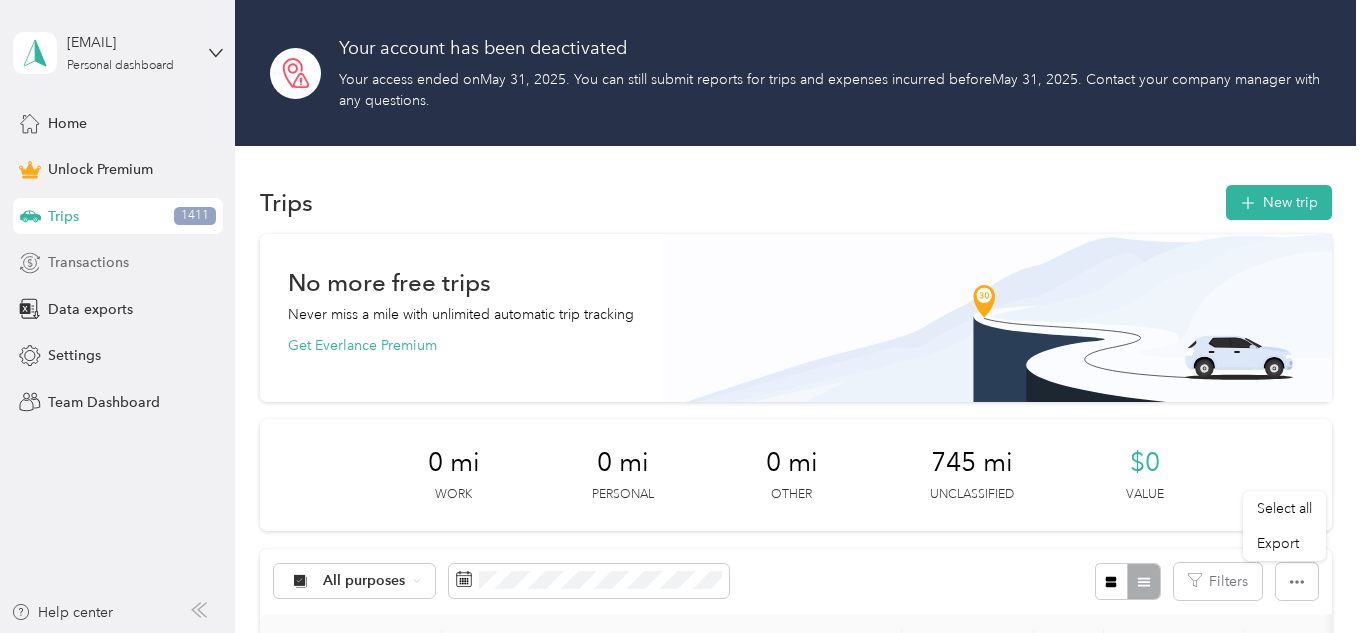 click on "Transactions" at bounding box center [88, 262] 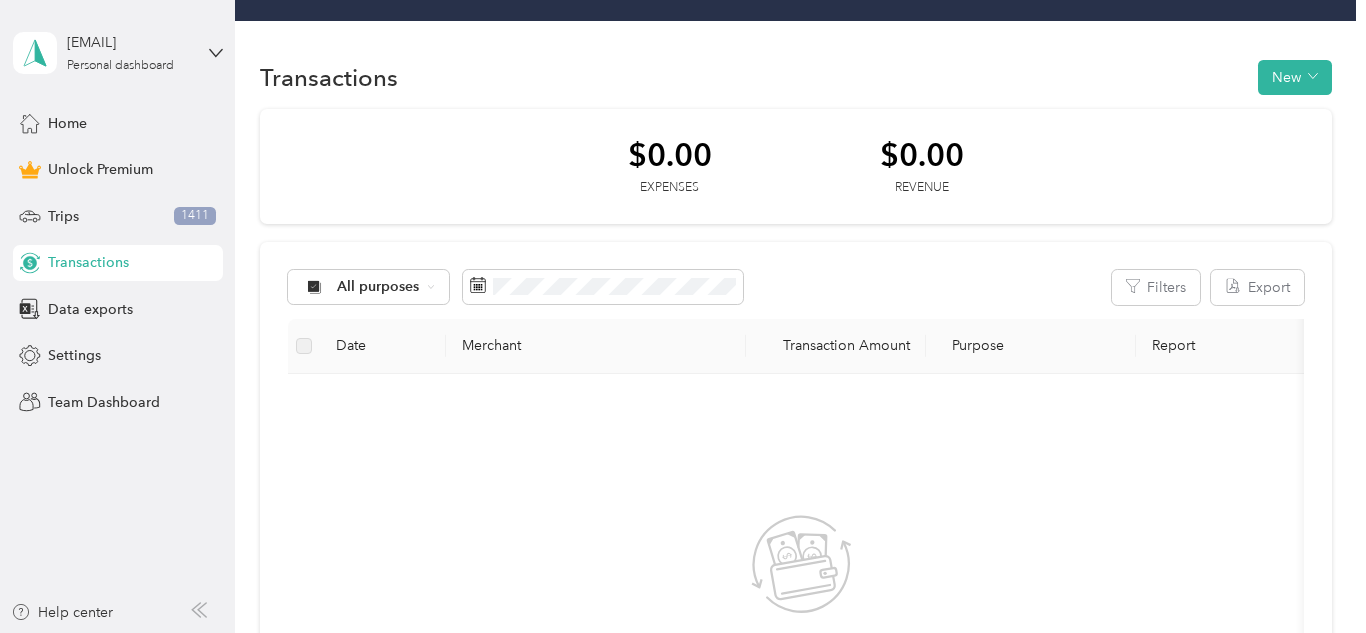 scroll, scrollTop: 166, scrollLeft: 0, axis: vertical 